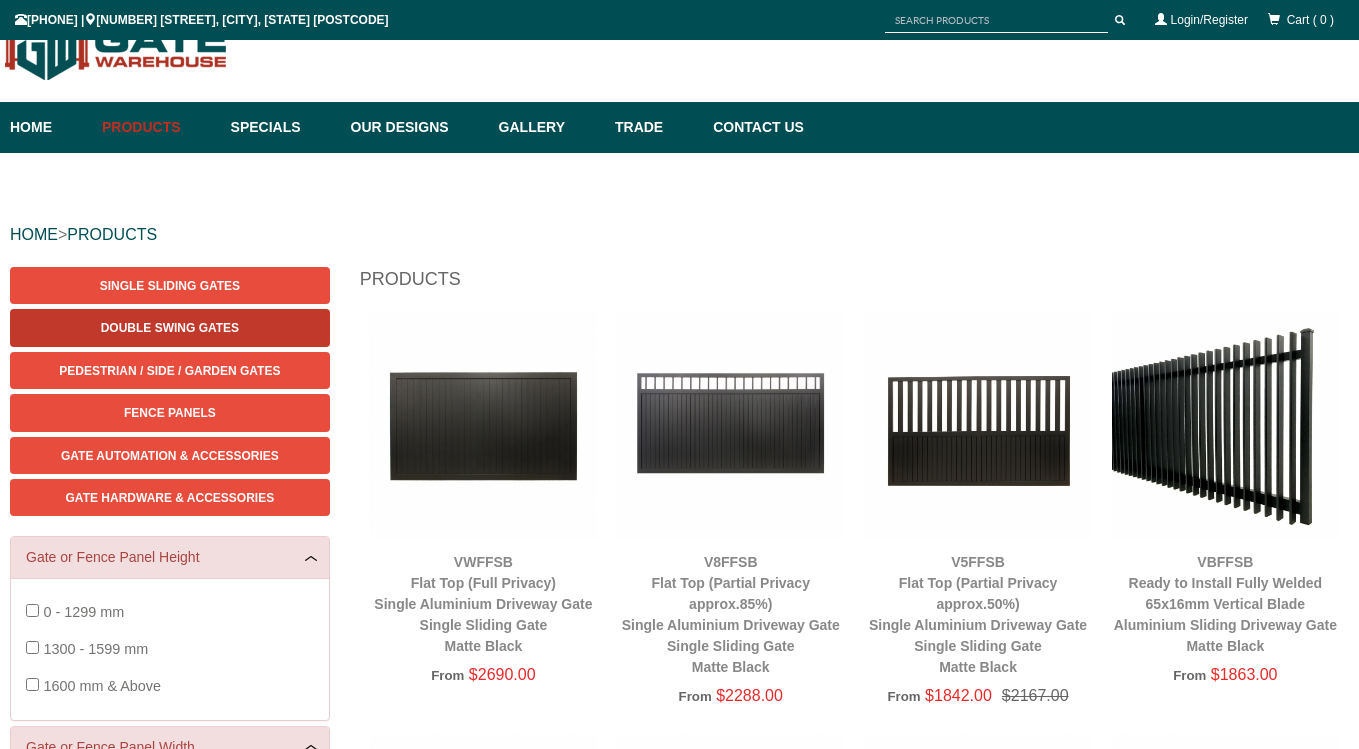 scroll, scrollTop: 134, scrollLeft: 0, axis: vertical 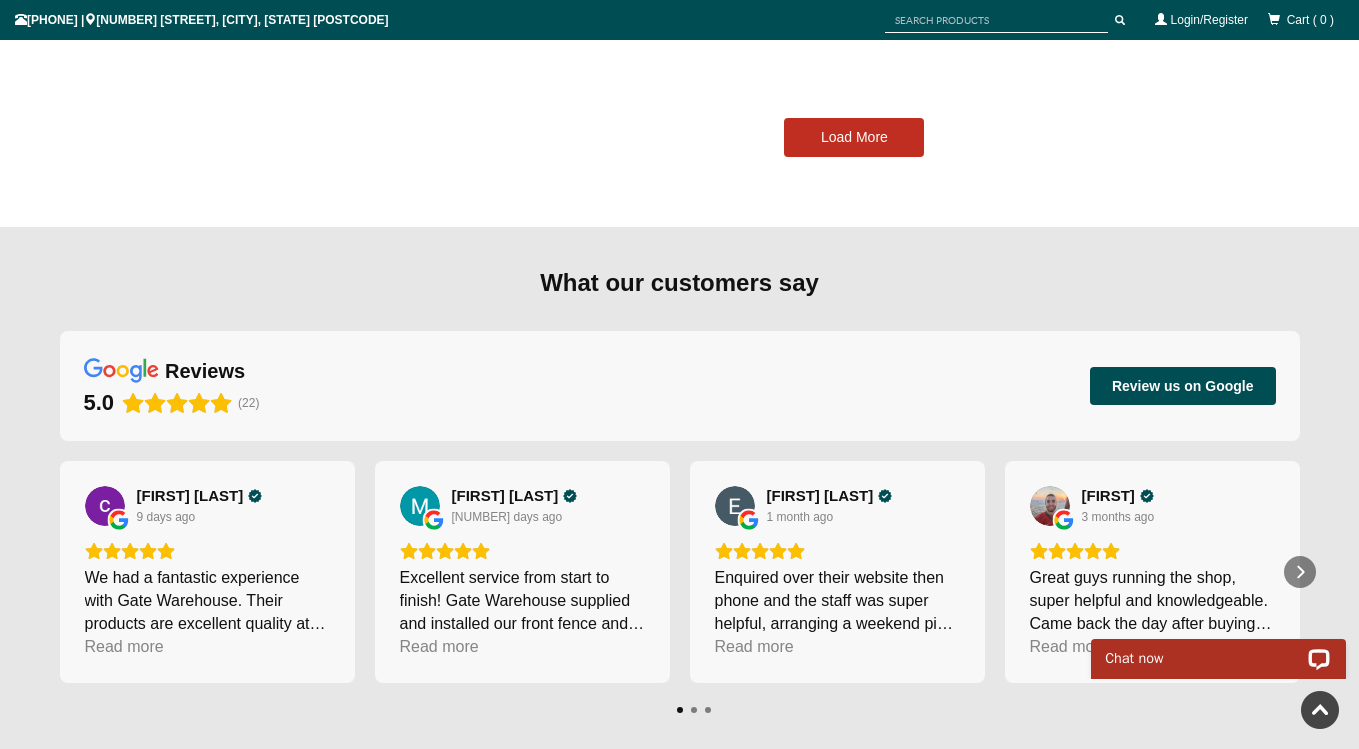 click on "Load More" at bounding box center [854, 138] 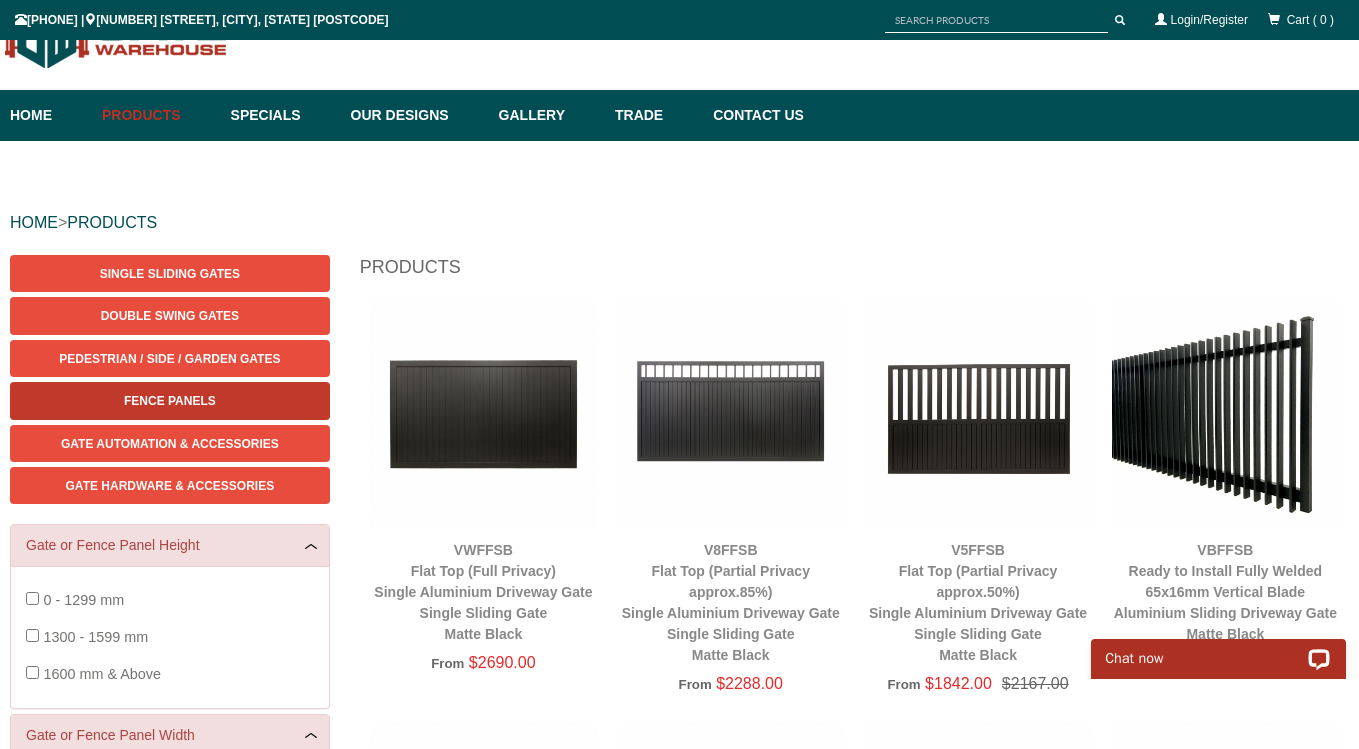 scroll, scrollTop: 102, scrollLeft: 0, axis: vertical 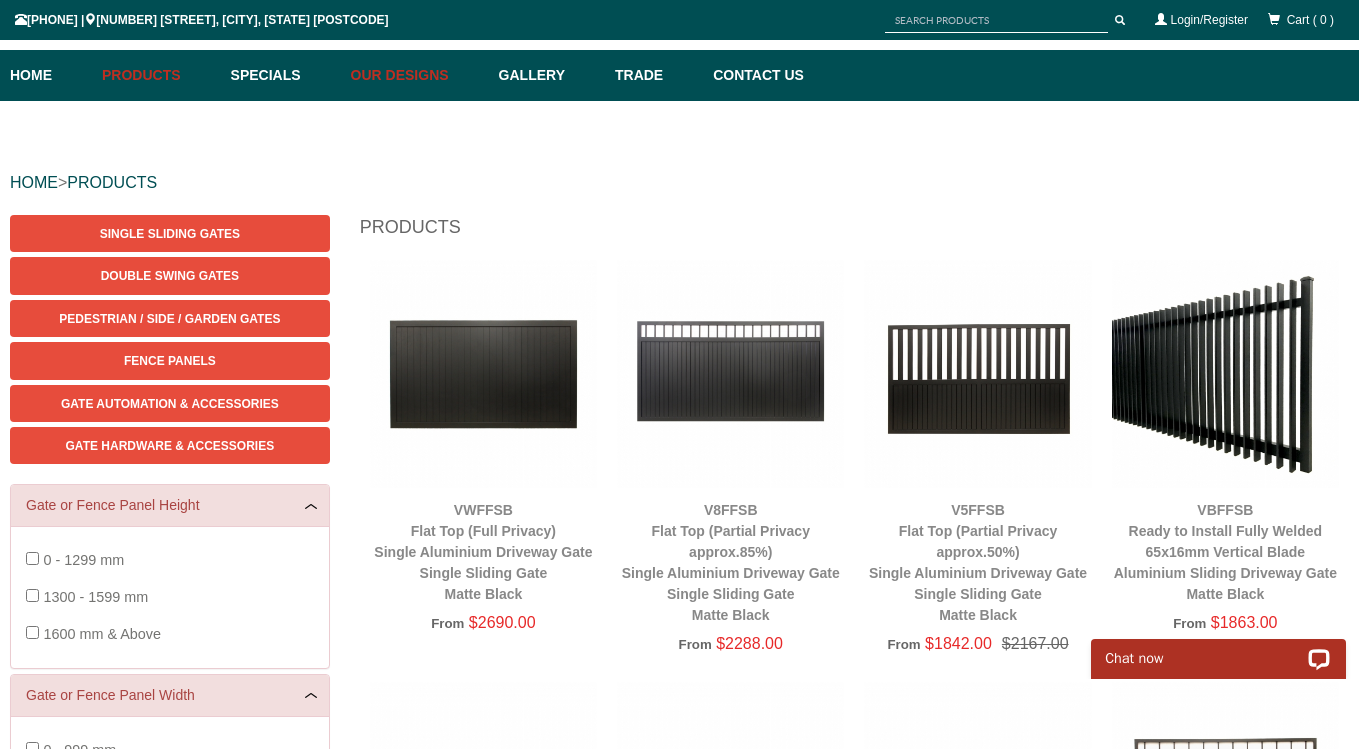 click on "Our Designs" at bounding box center [415, 75] 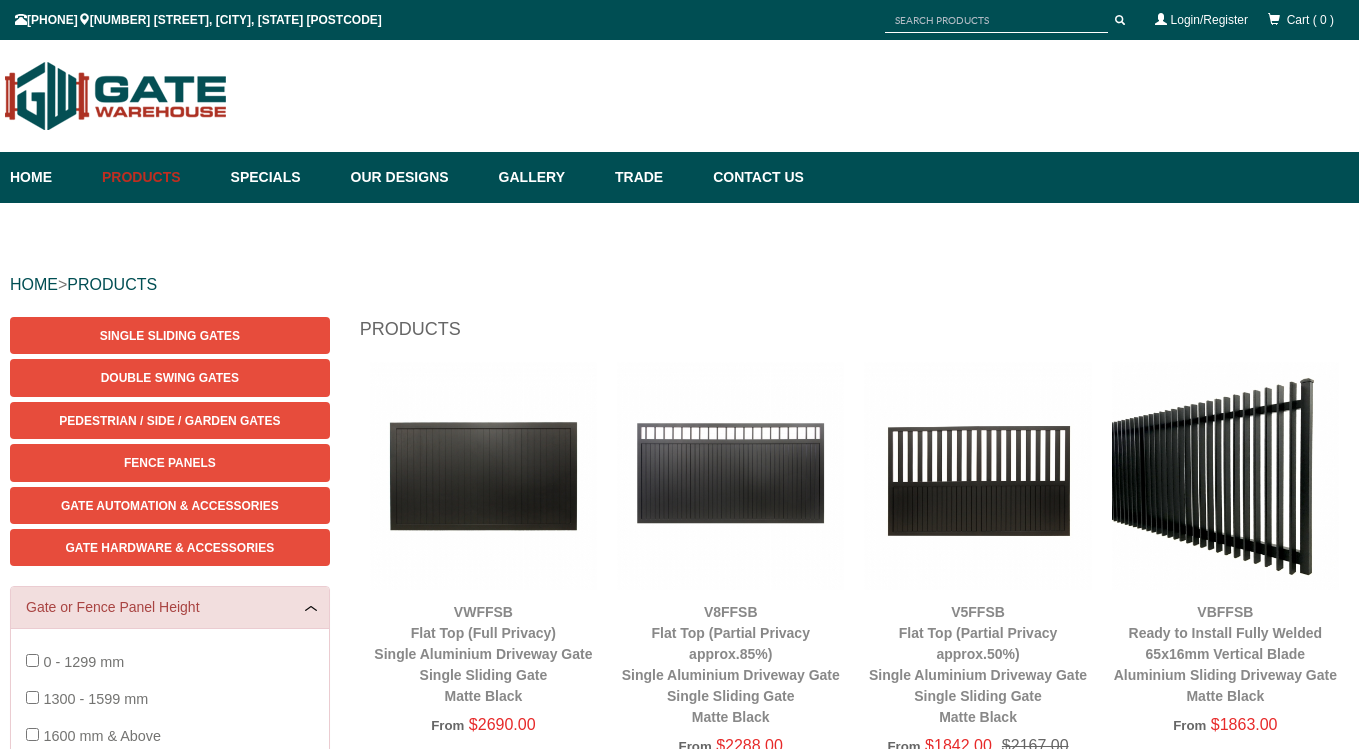 scroll, scrollTop: 50, scrollLeft: 0, axis: vertical 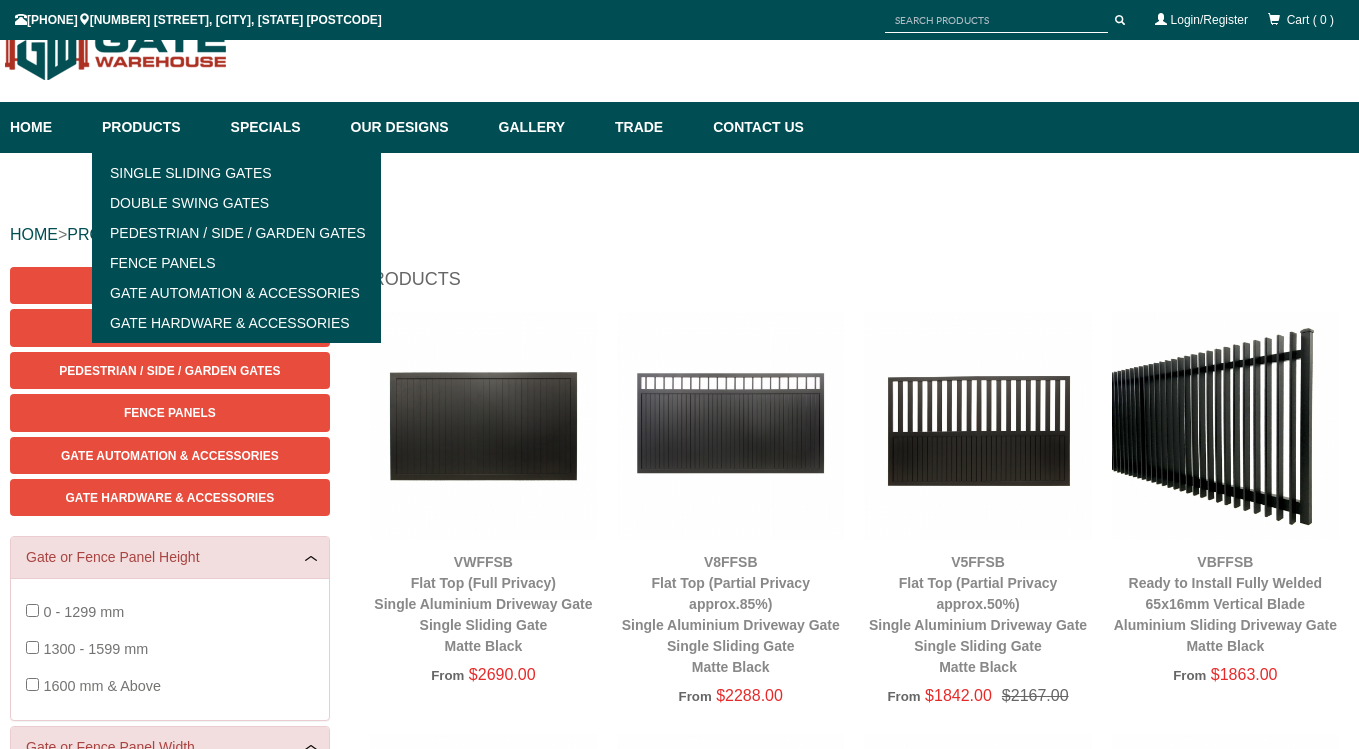click on "Products" at bounding box center (156, 127) 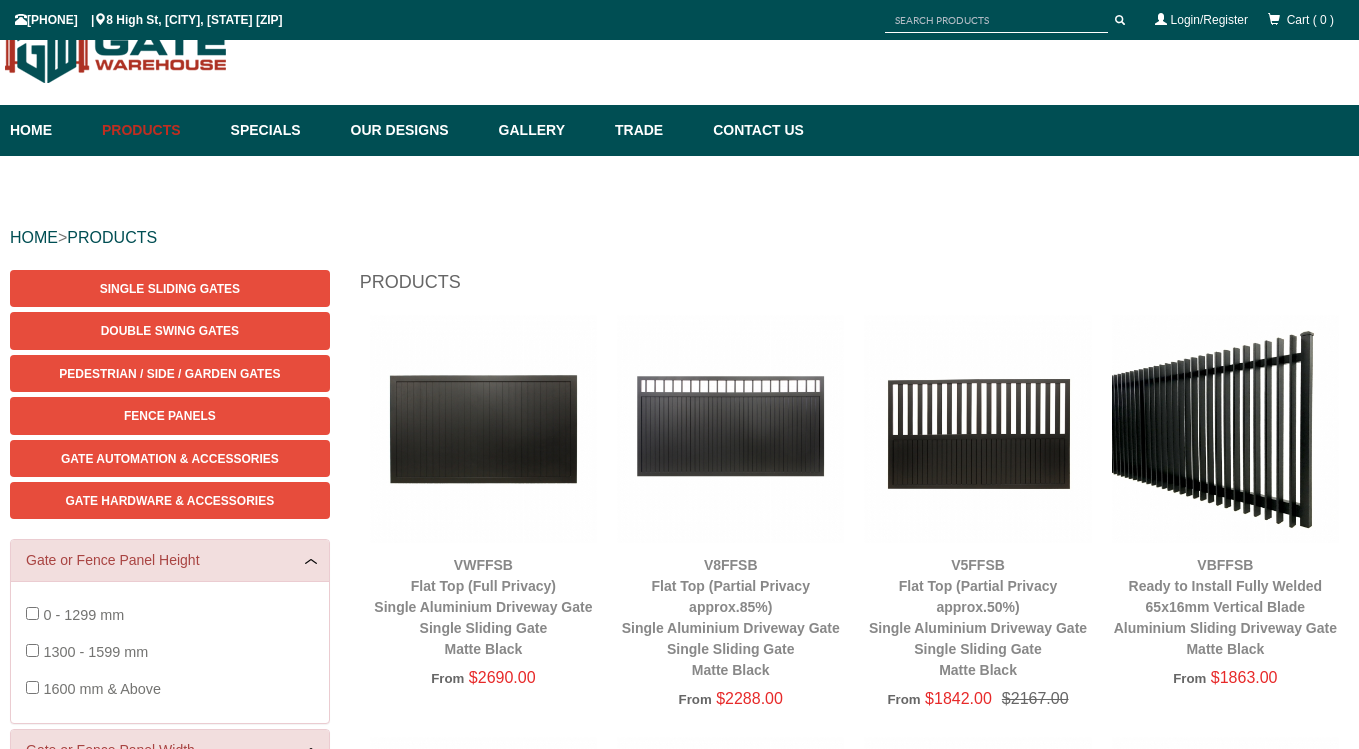scroll, scrollTop: 50, scrollLeft: 0, axis: vertical 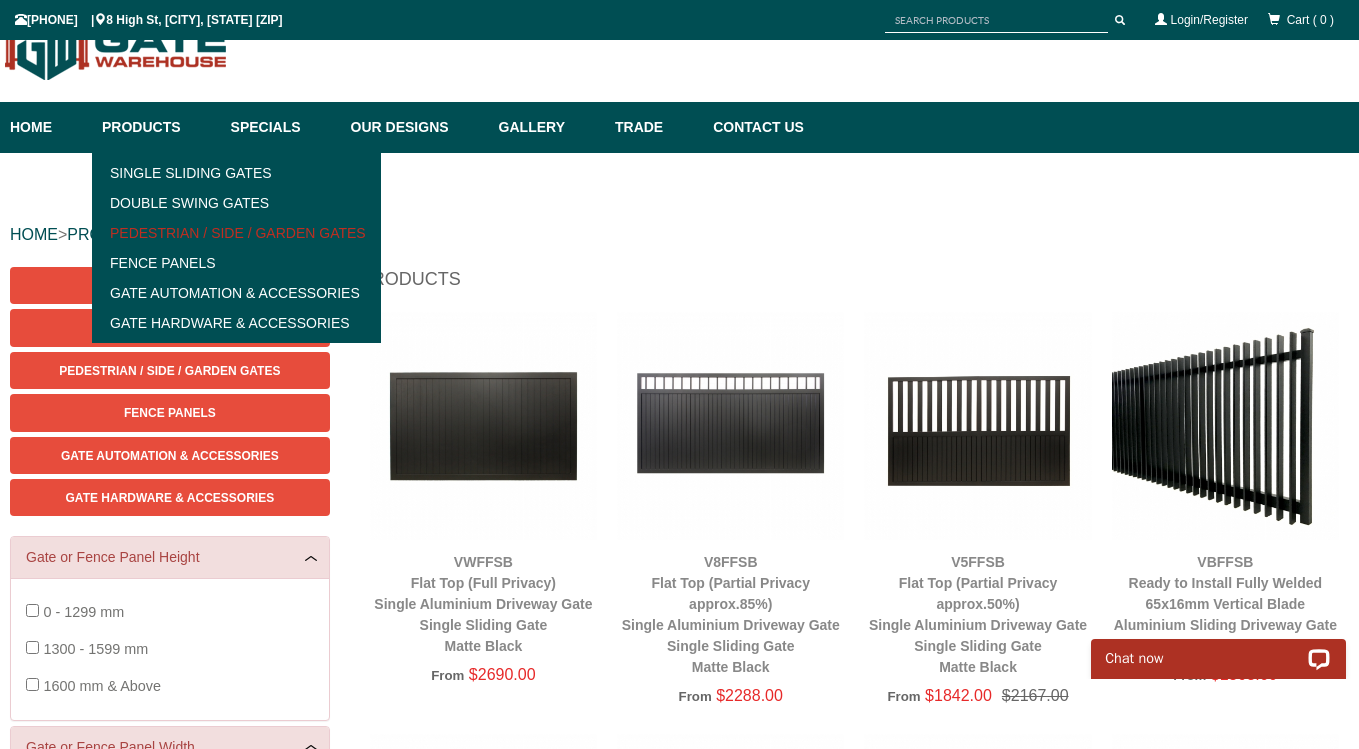 click on "Pedestrian / Side / Garden Gates" at bounding box center (236, 233) 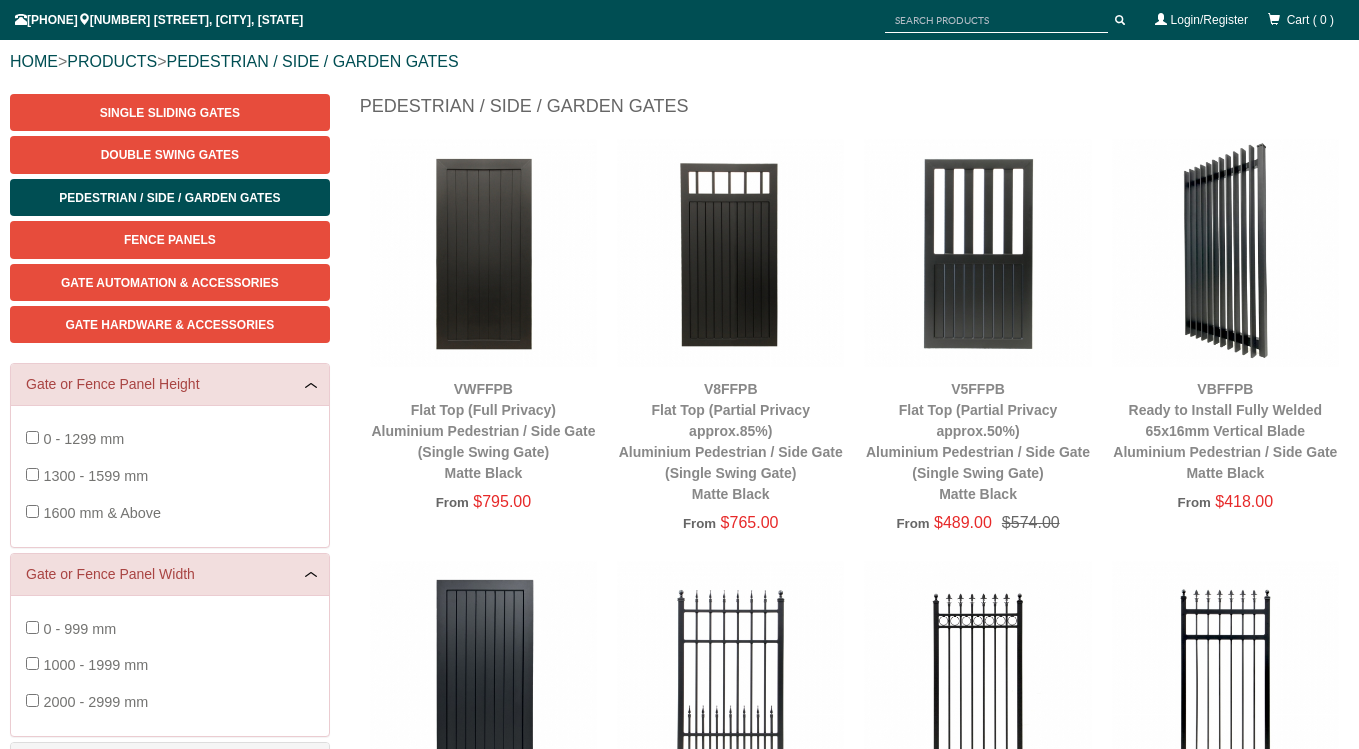 scroll, scrollTop: 261, scrollLeft: 0, axis: vertical 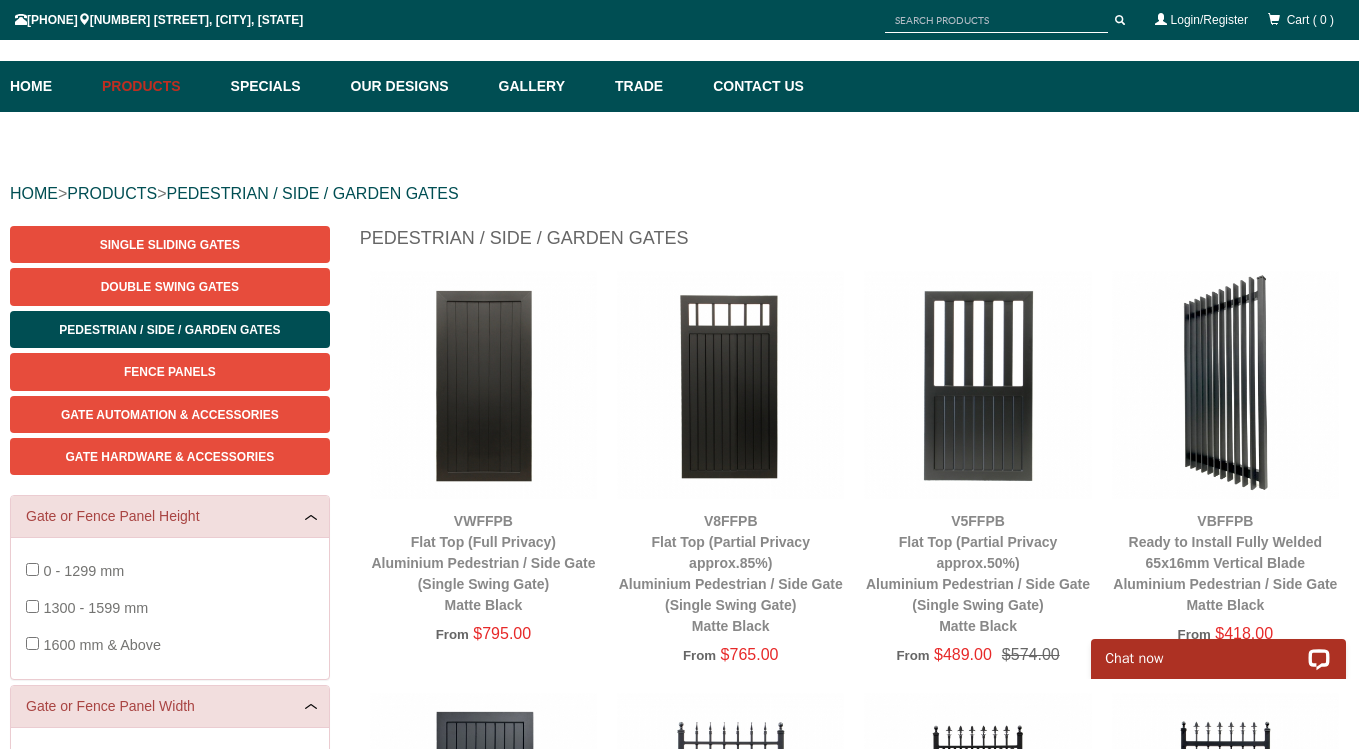 click at bounding box center (977, 384) 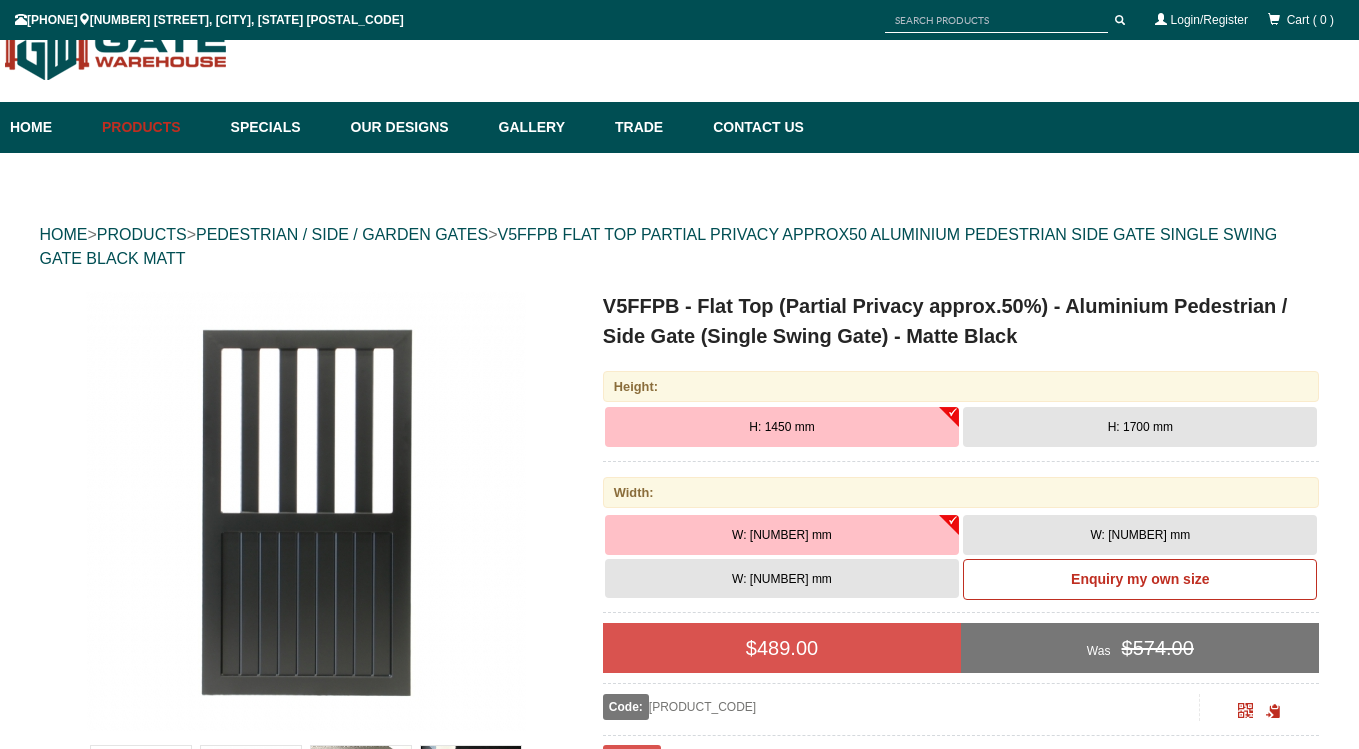 scroll, scrollTop: 50, scrollLeft: 0, axis: vertical 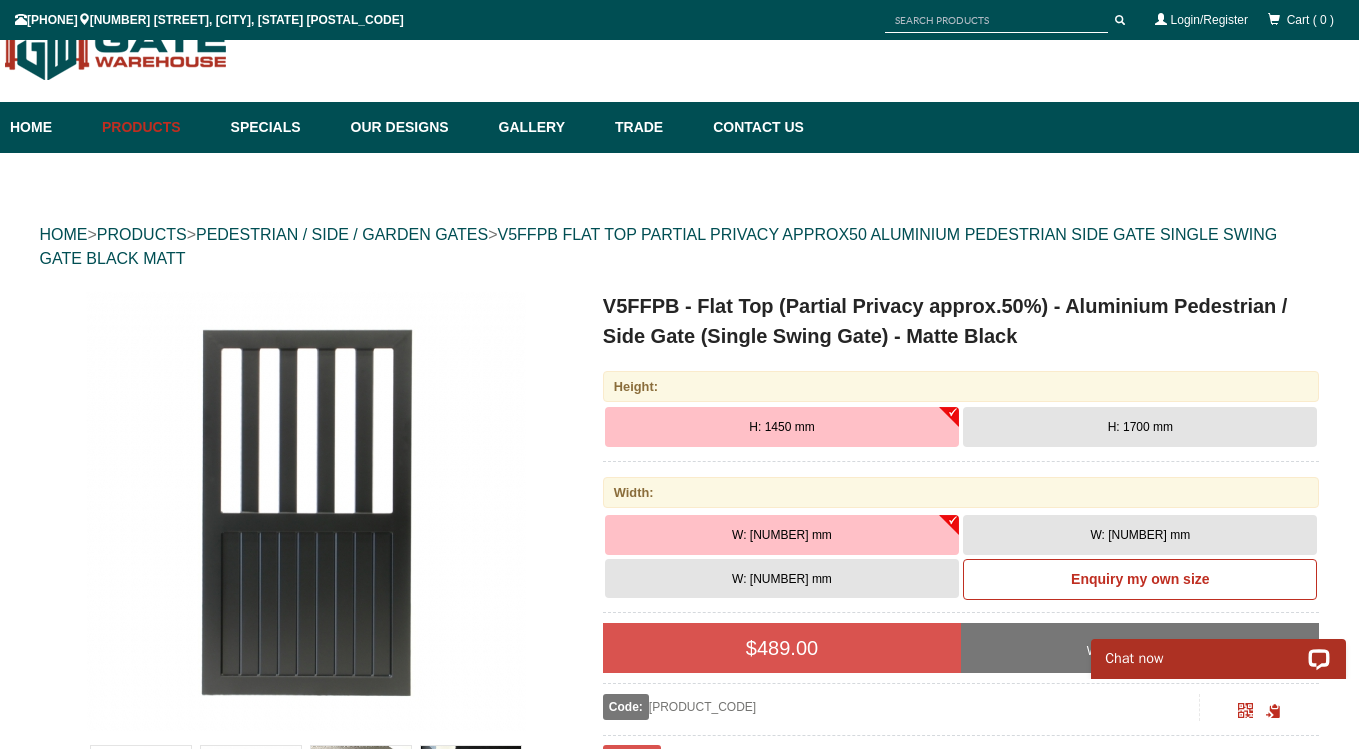 click on "Height:" at bounding box center [961, 386] 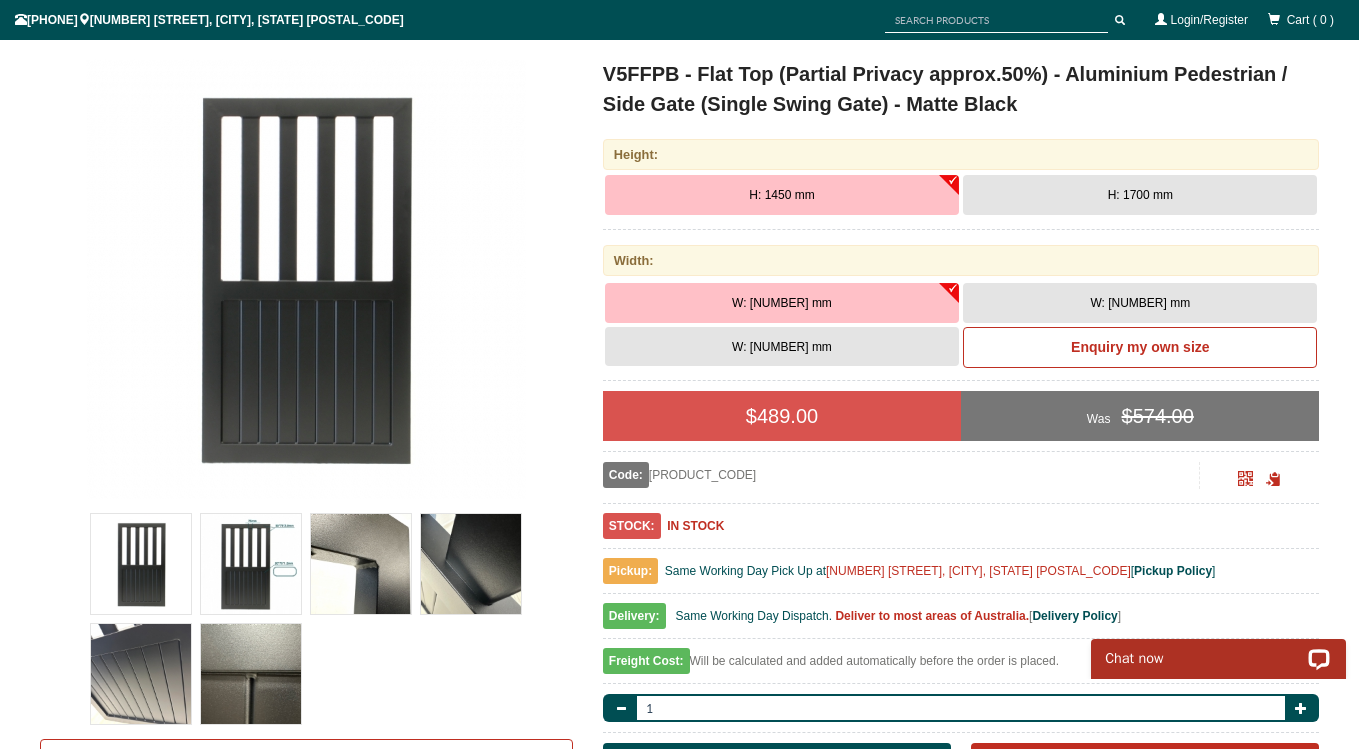scroll, scrollTop: 283, scrollLeft: 0, axis: vertical 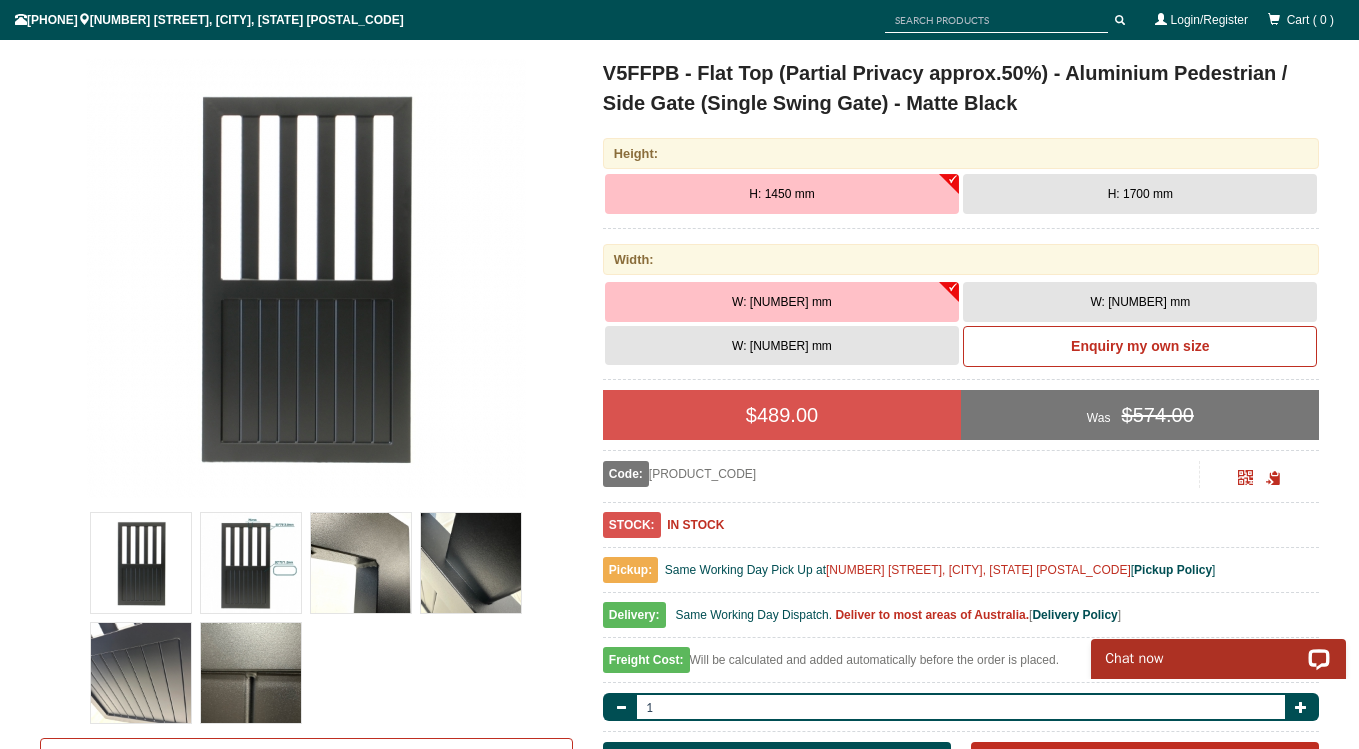click on "Height:" at bounding box center [961, 153] 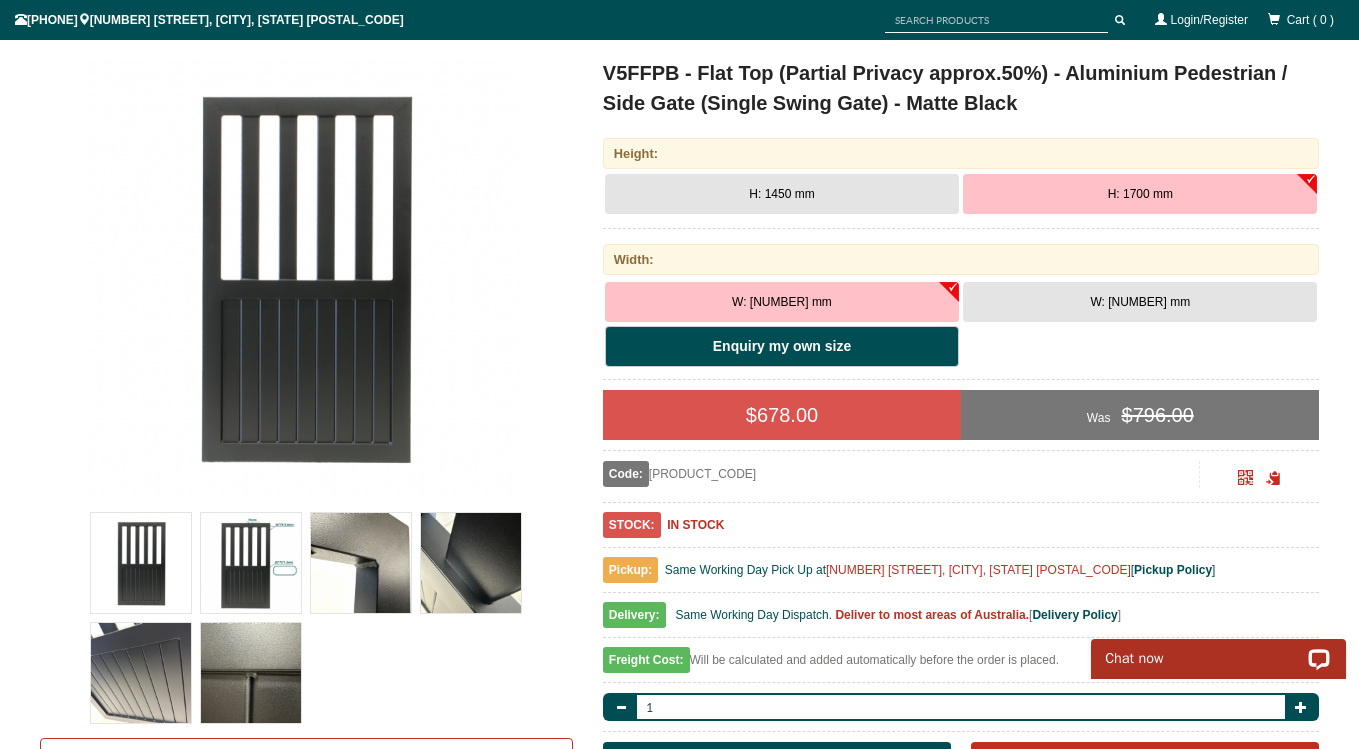 click on "Enquiry my own size" at bounding box center [782, 347] 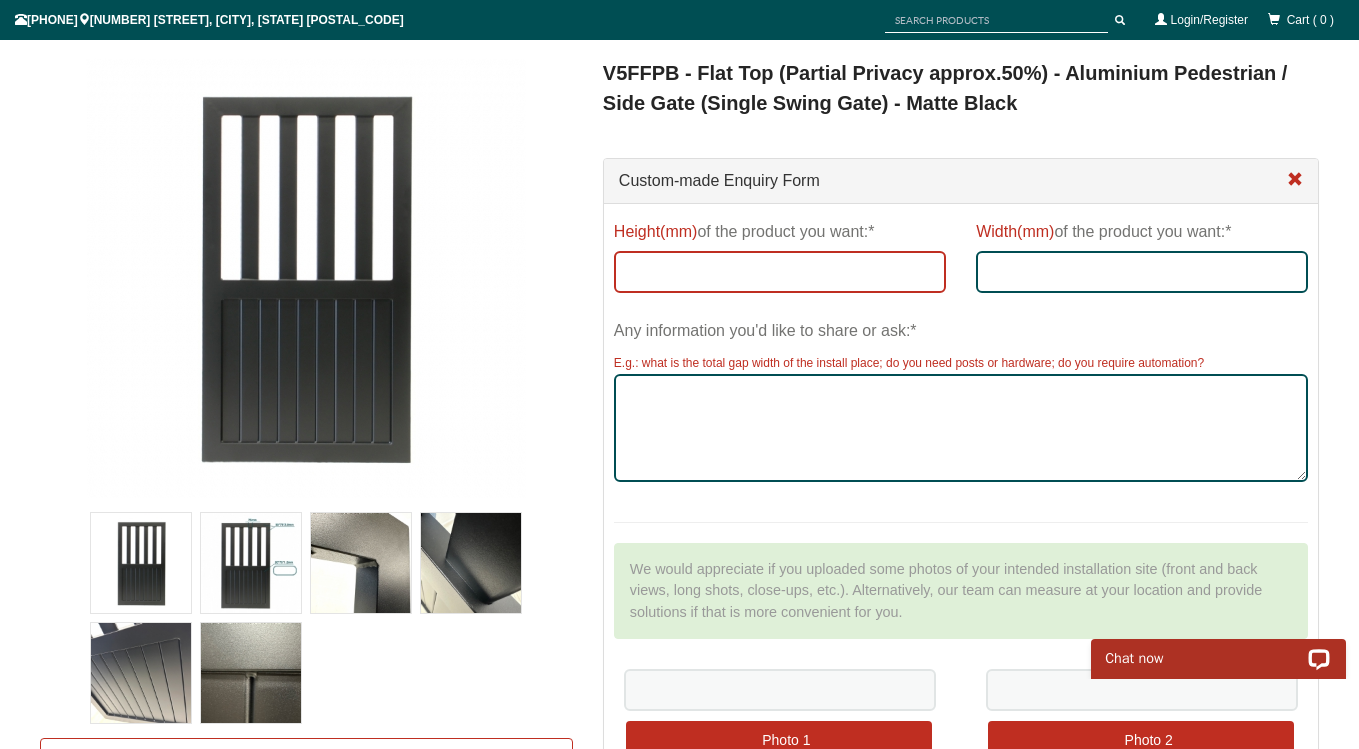 click on "Height(mm)  of the product you want:*" at bounding box center [780, 272] 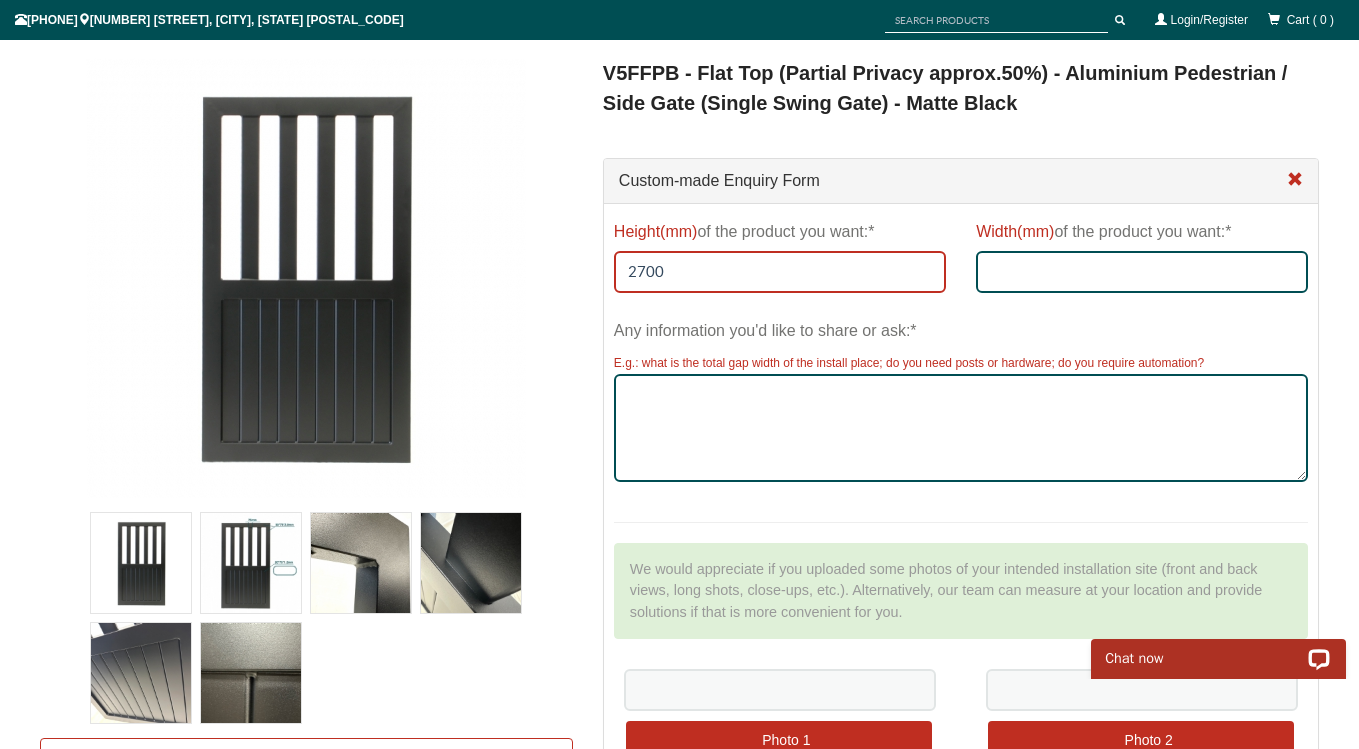 type on "2700" 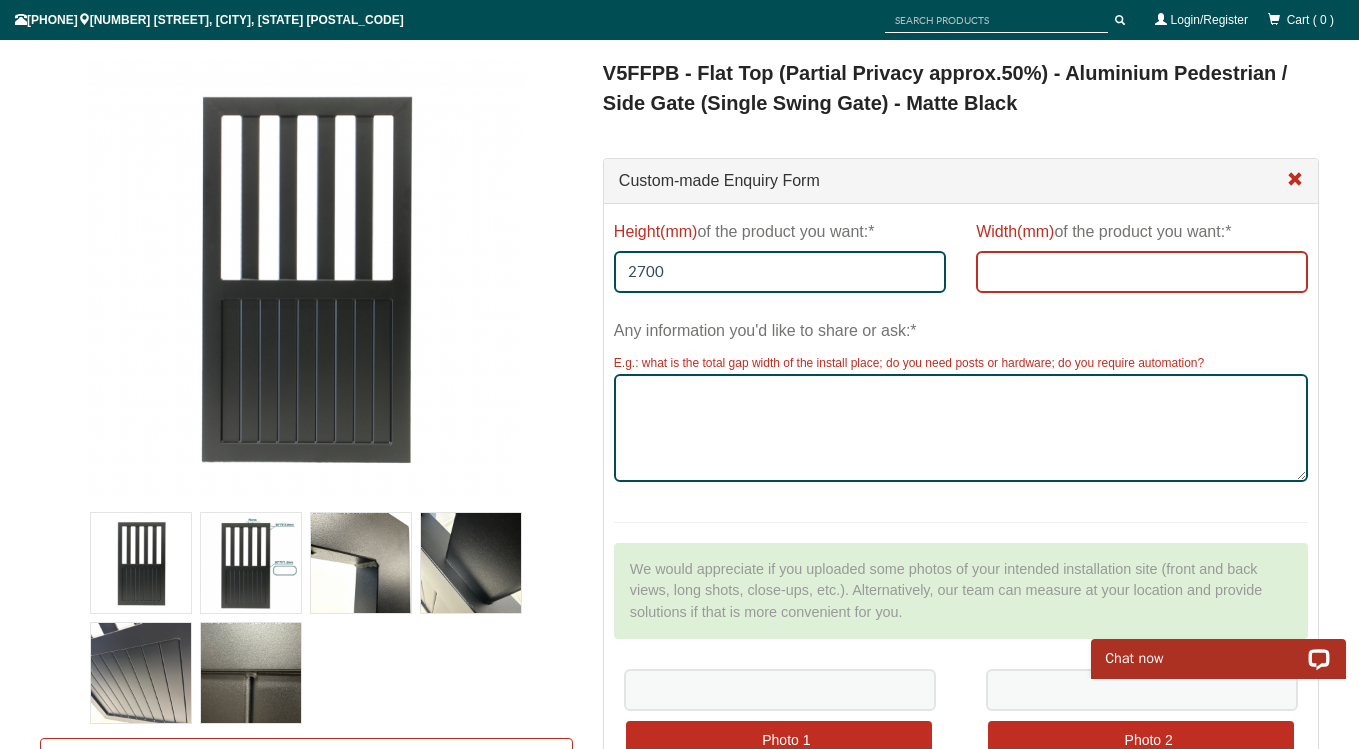 click on "Width(mm)  of the product you want:*" at bounding box center [1142, 272] 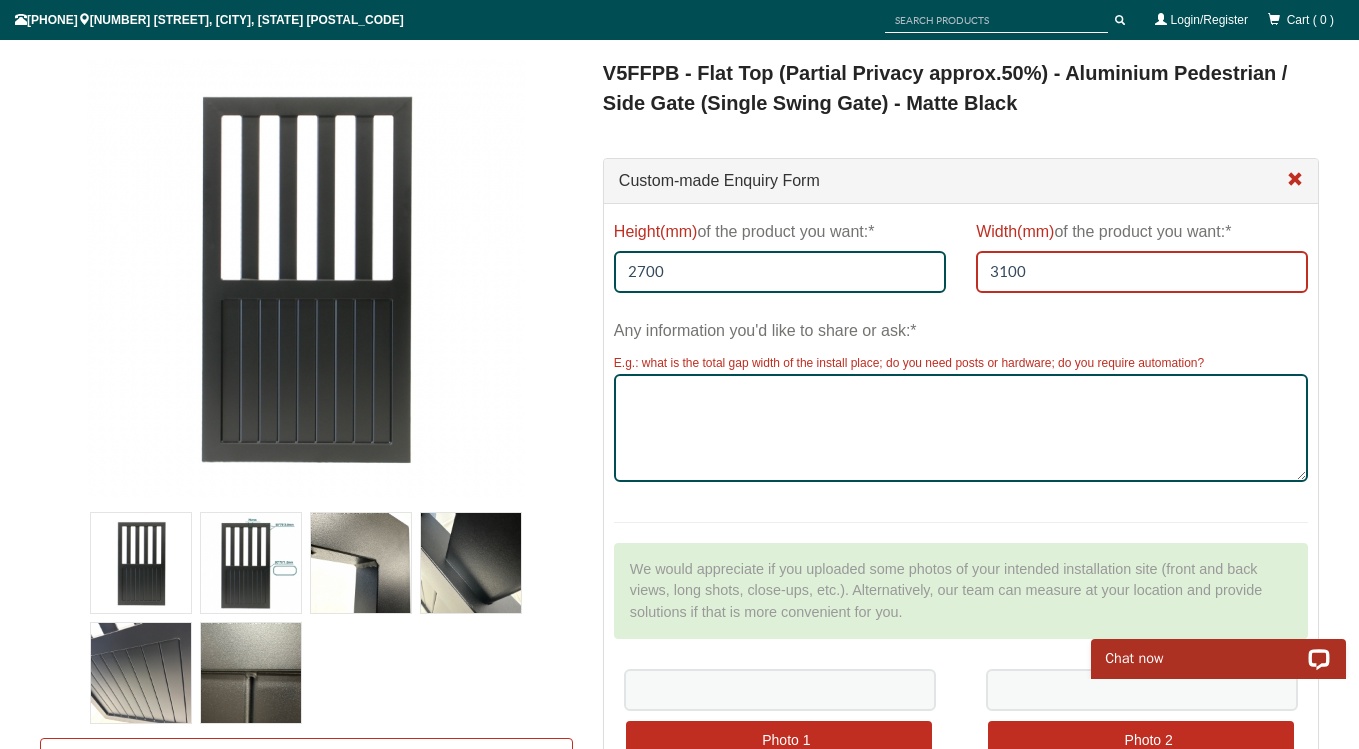 type on "3100" 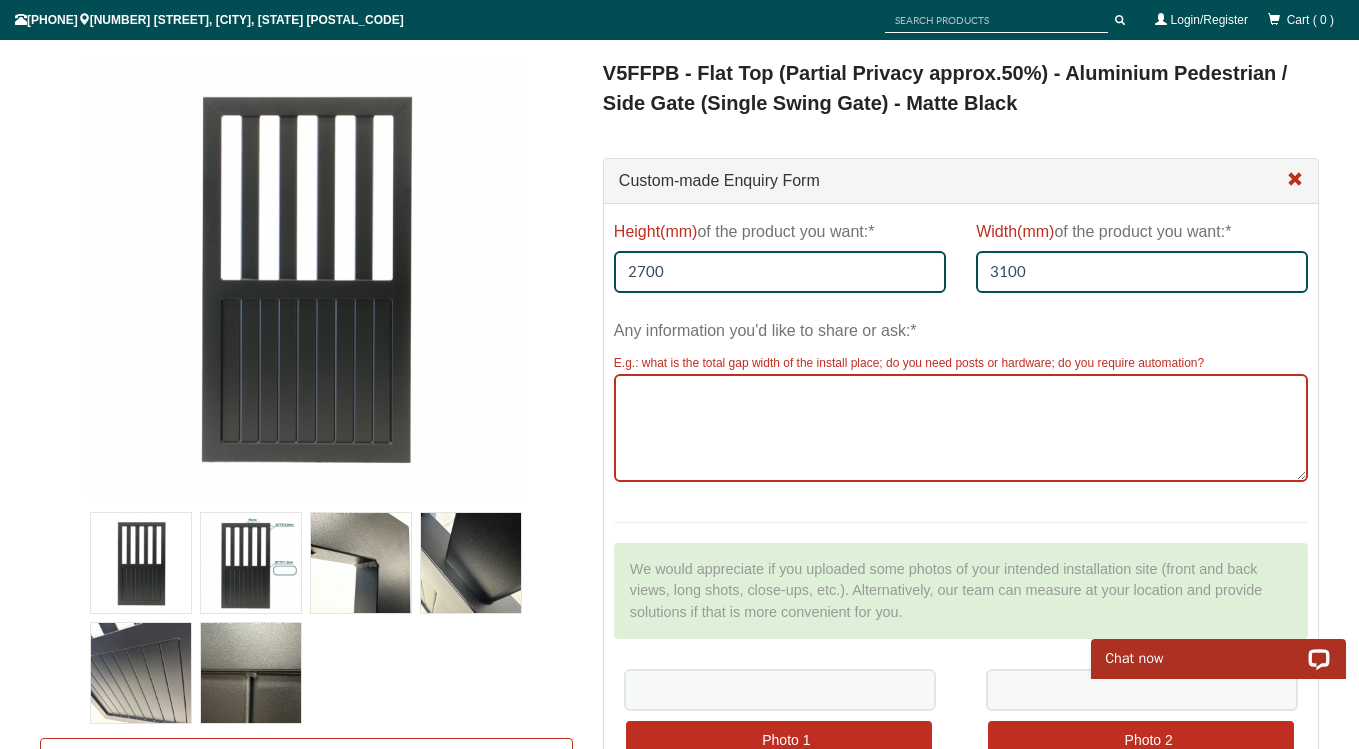 click on "Any information you'd like to share or ask:*" at bounding box center (961, 428) 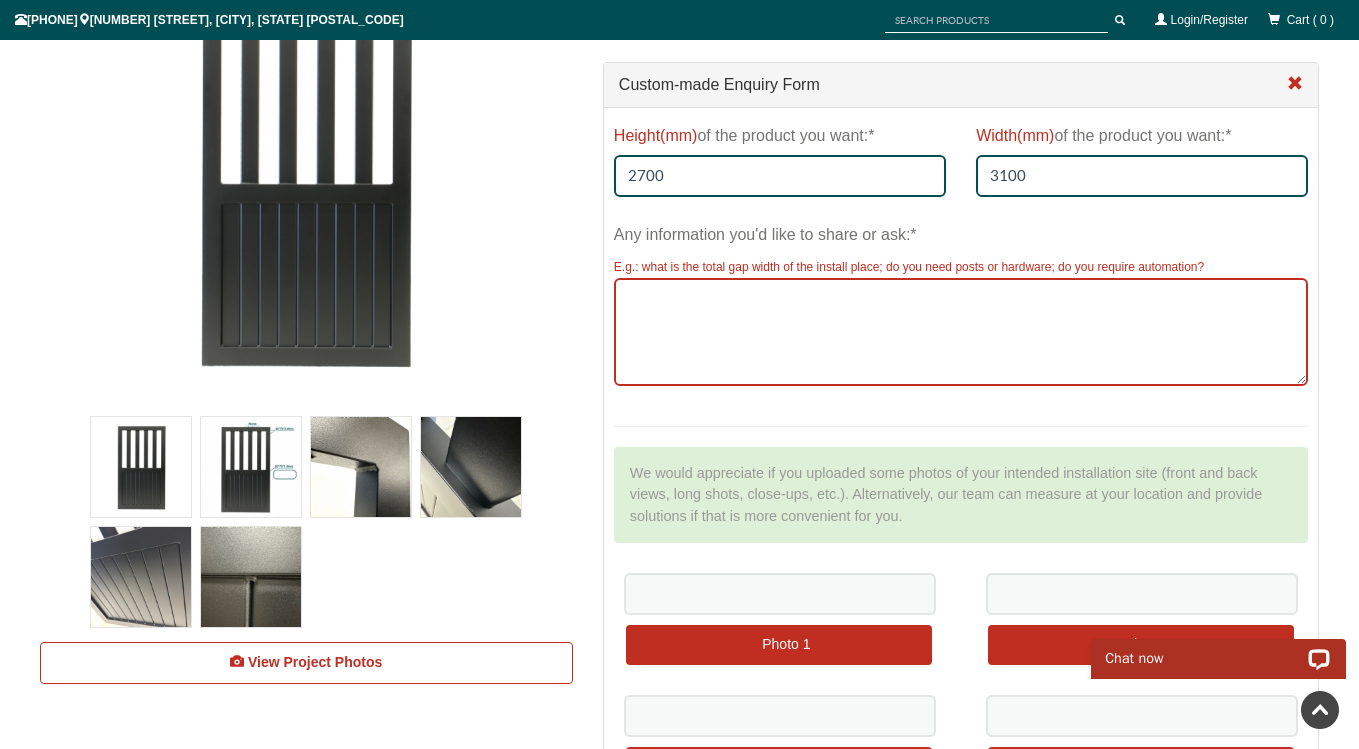scroll, scrollTop: 367, scrollLeft: 0, axis: vertical 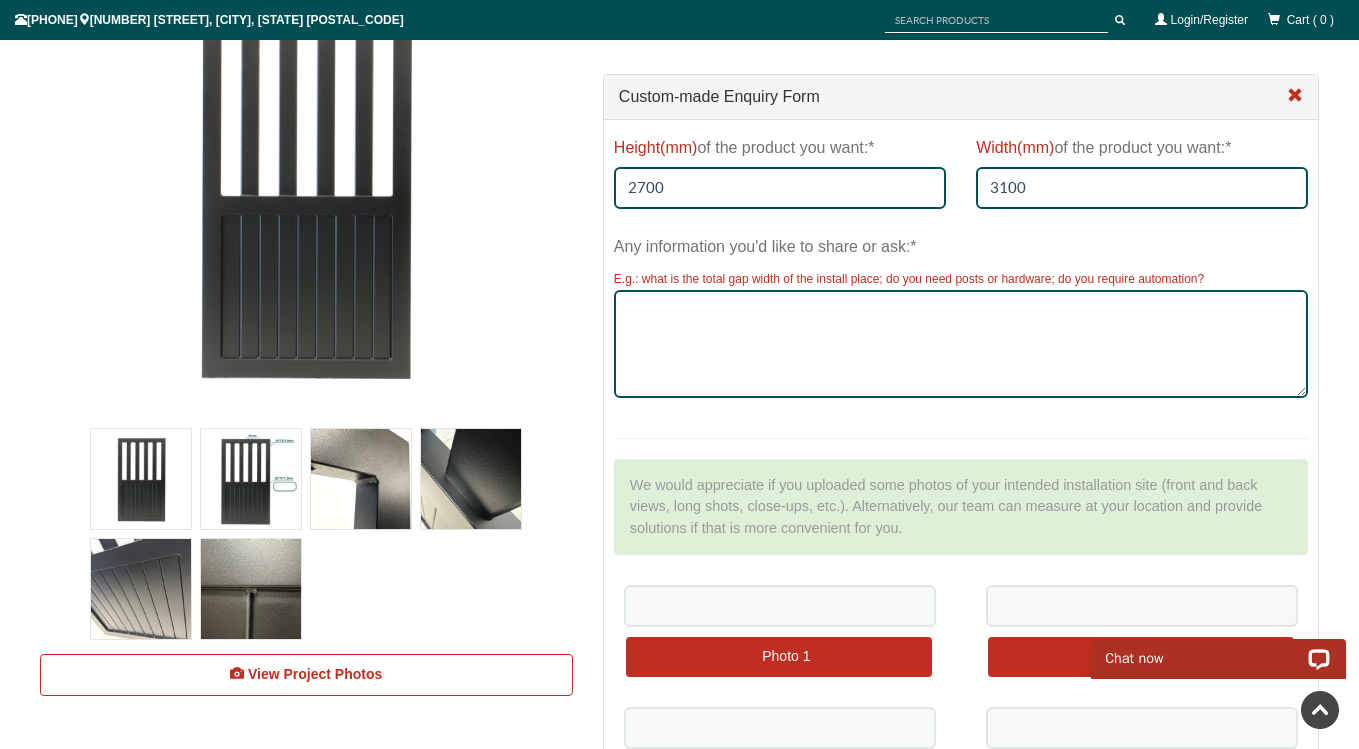 click at bounding box center (361, 479) 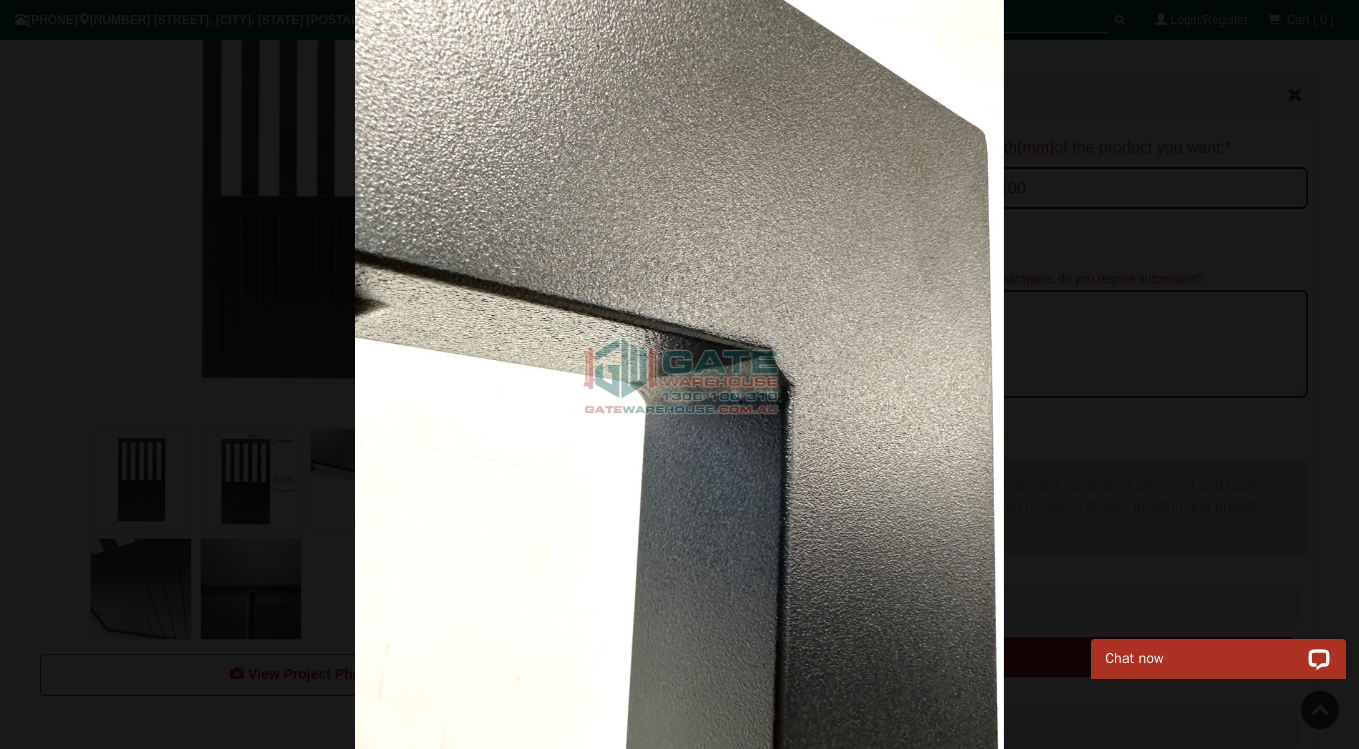 click at bounding box center [679, 374] 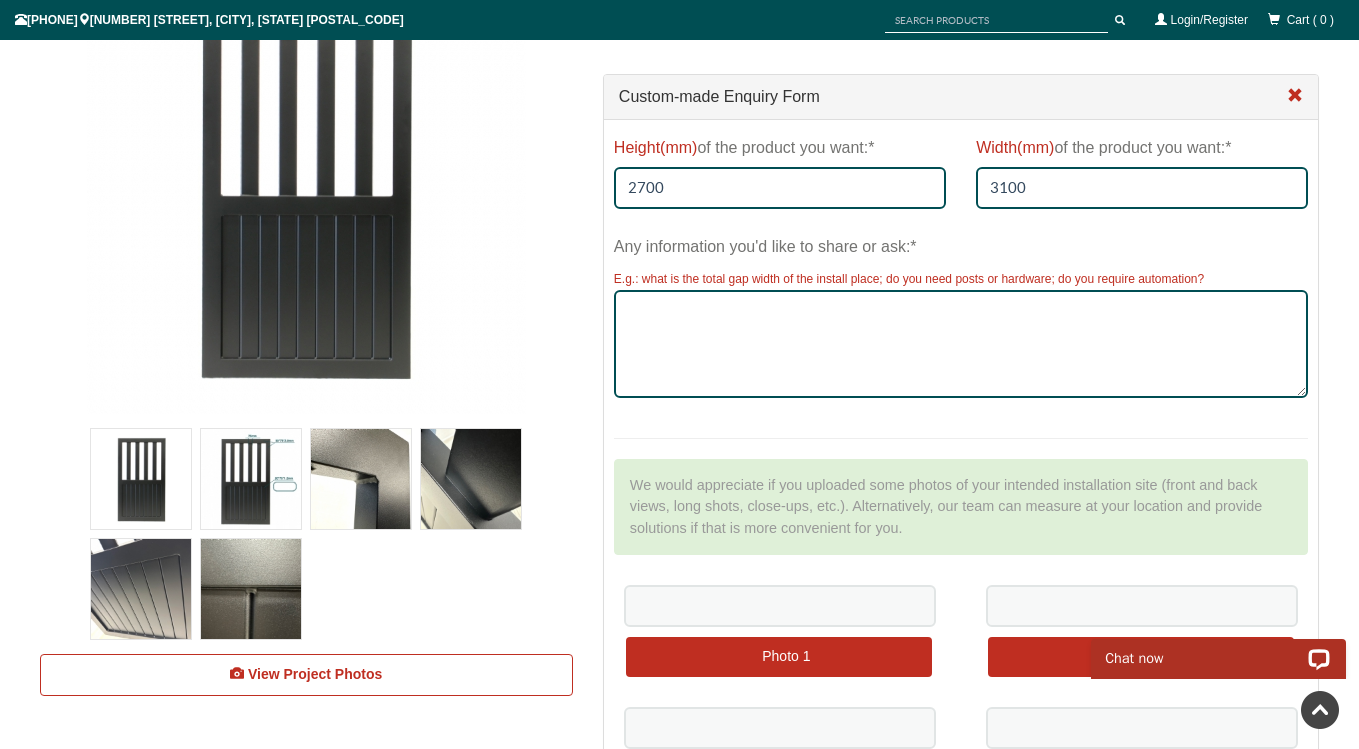 click on "Custom-made Enquiry Form" at bounding box center (961, 97) 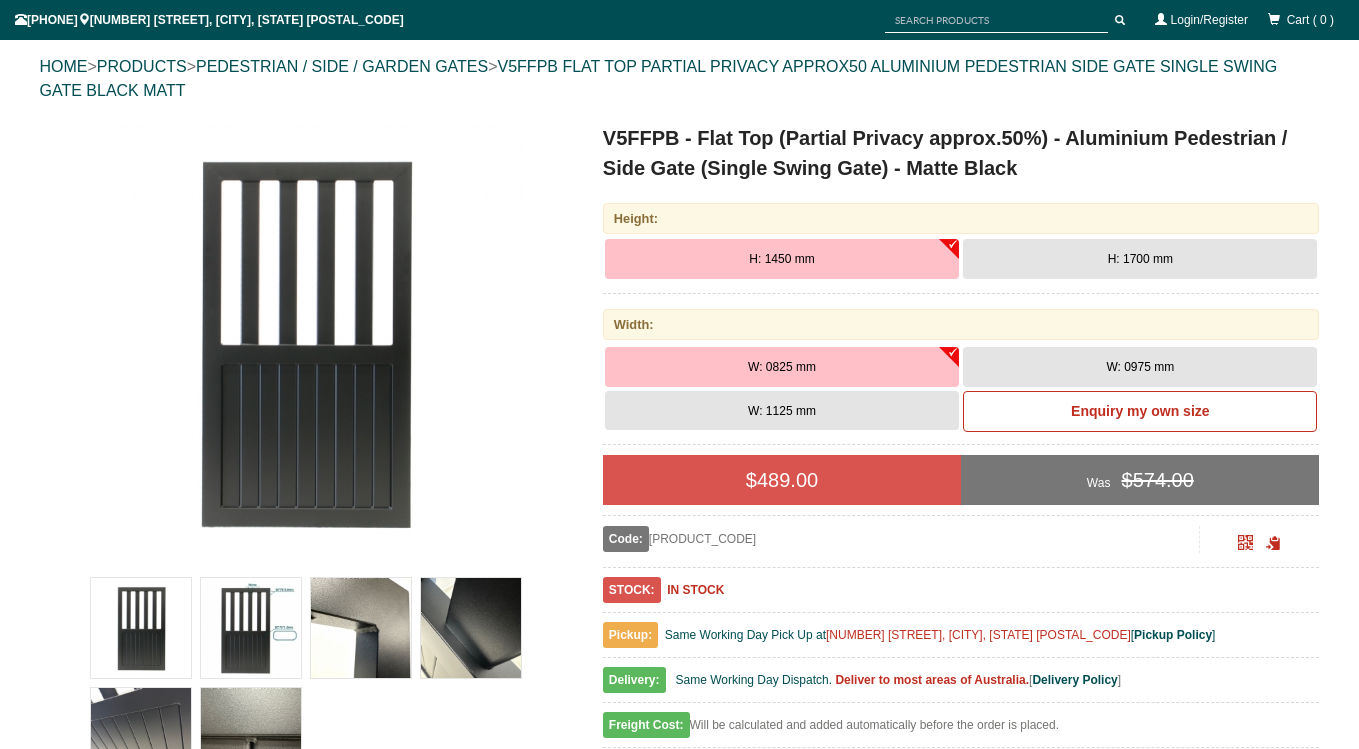scroll, scrollTop: 246, scrollLeft: 0, axis: vertical 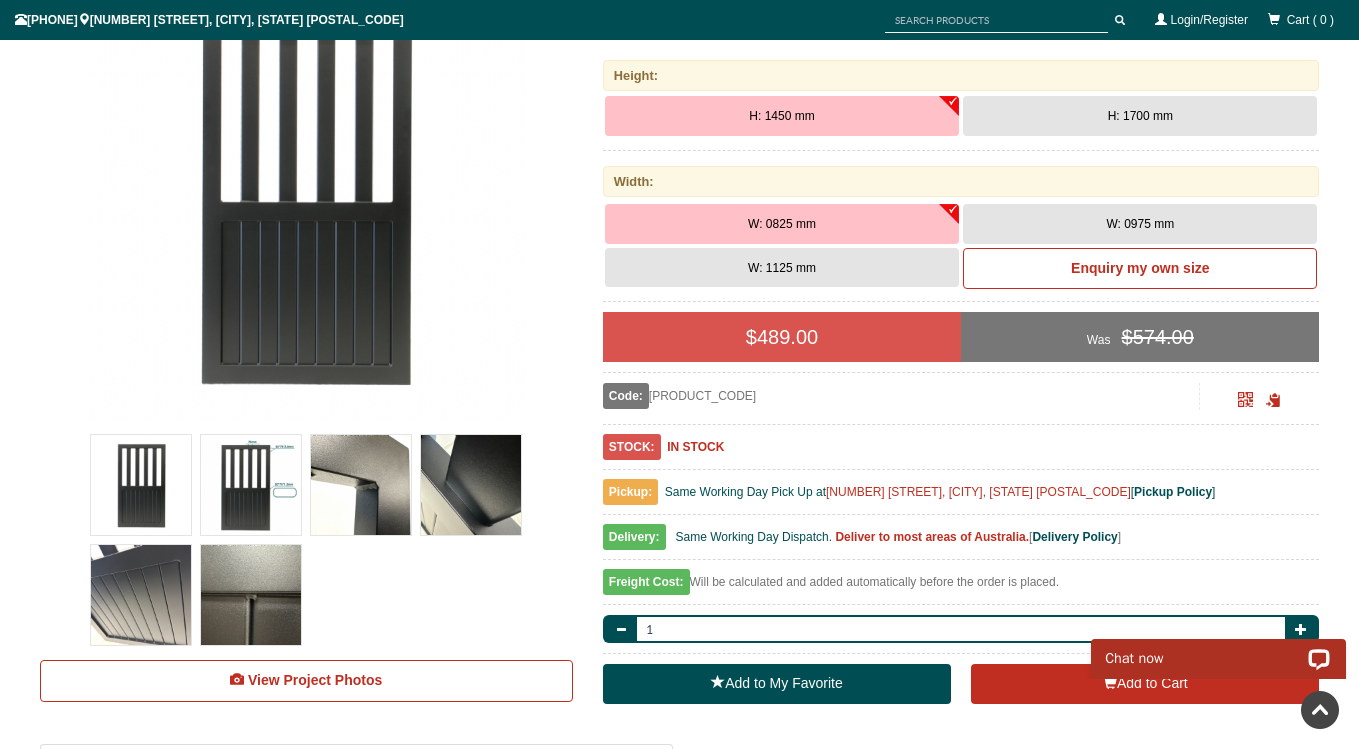 click at bounding box center (251, 485) 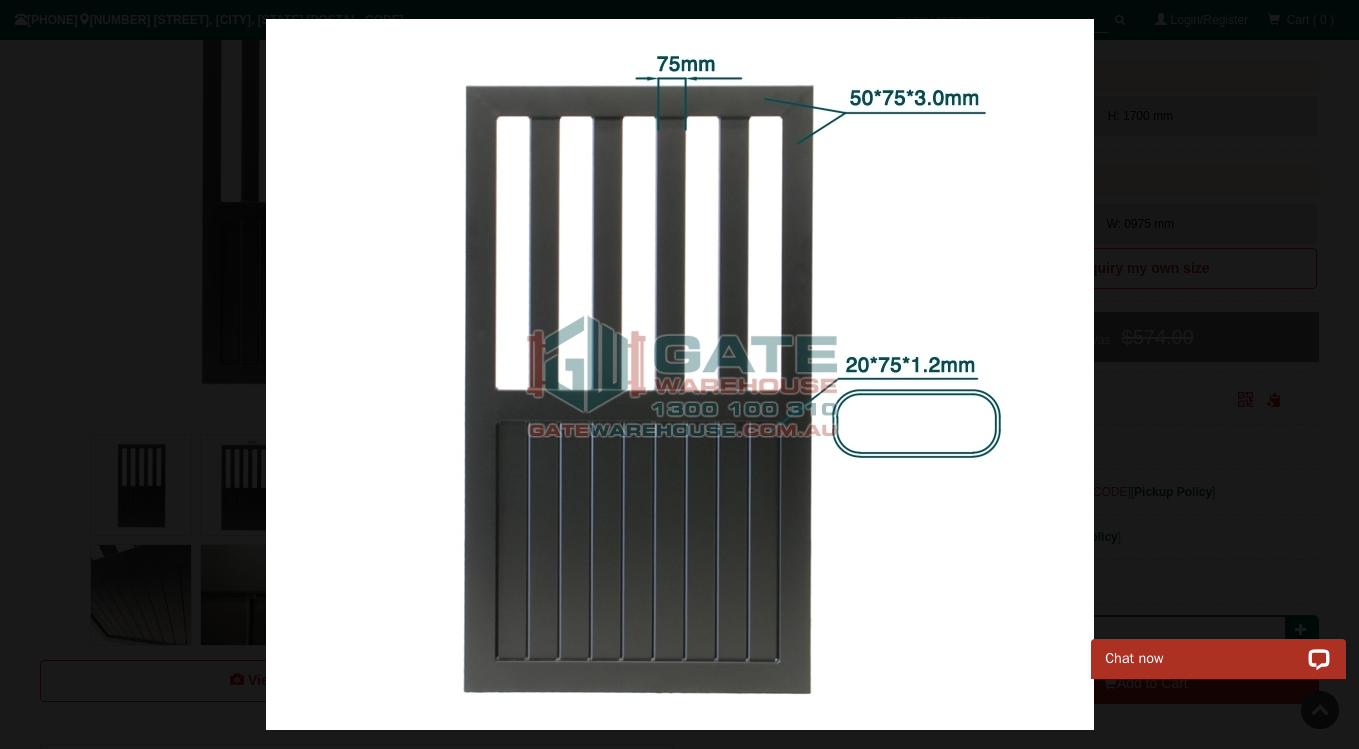click at bounding box center [679, 374] 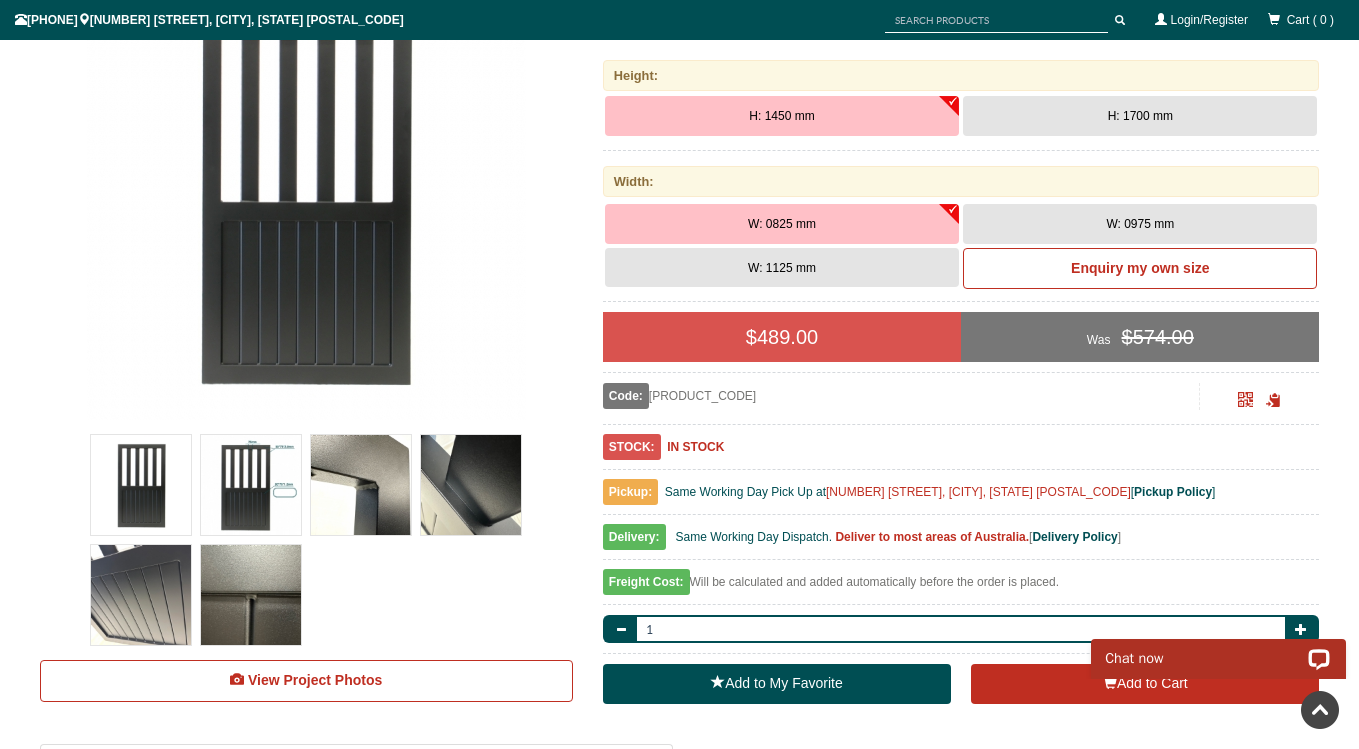 click at bounding box center (141, 595) 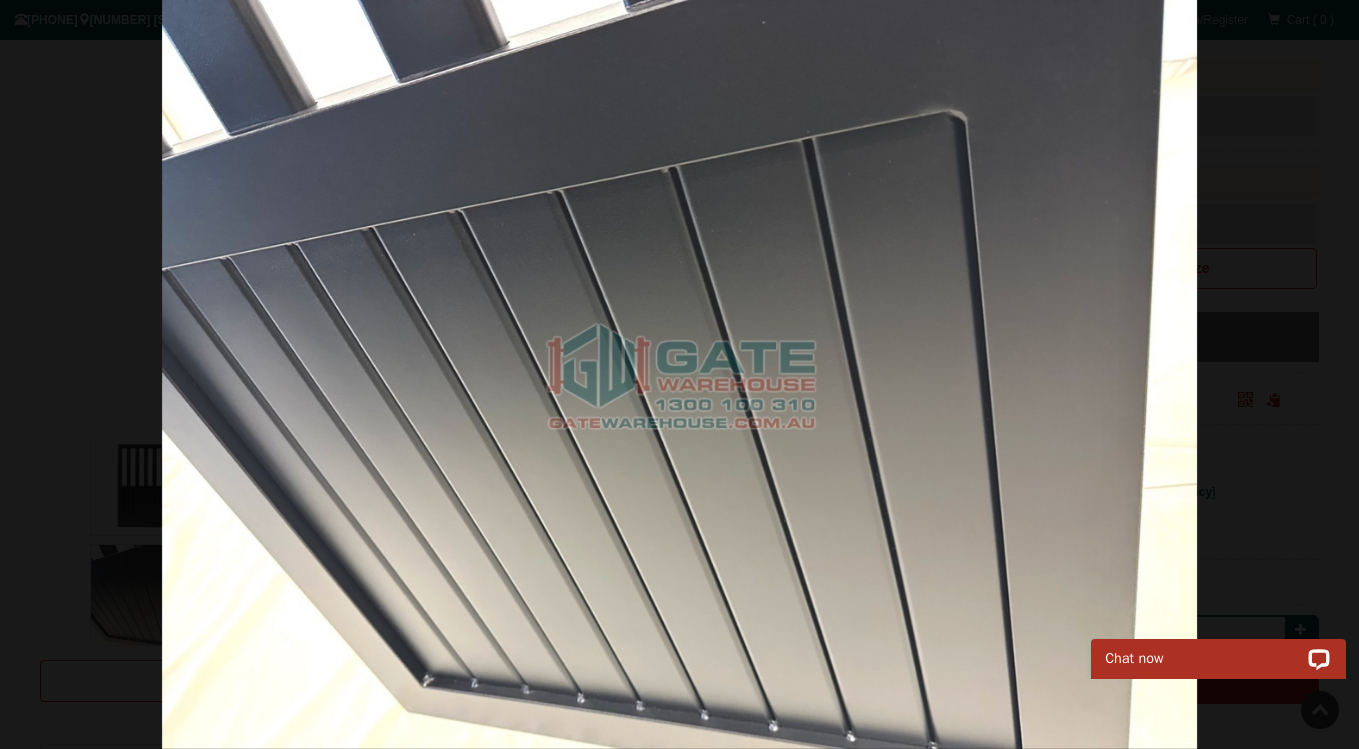 click at bounding box center [679, 374] 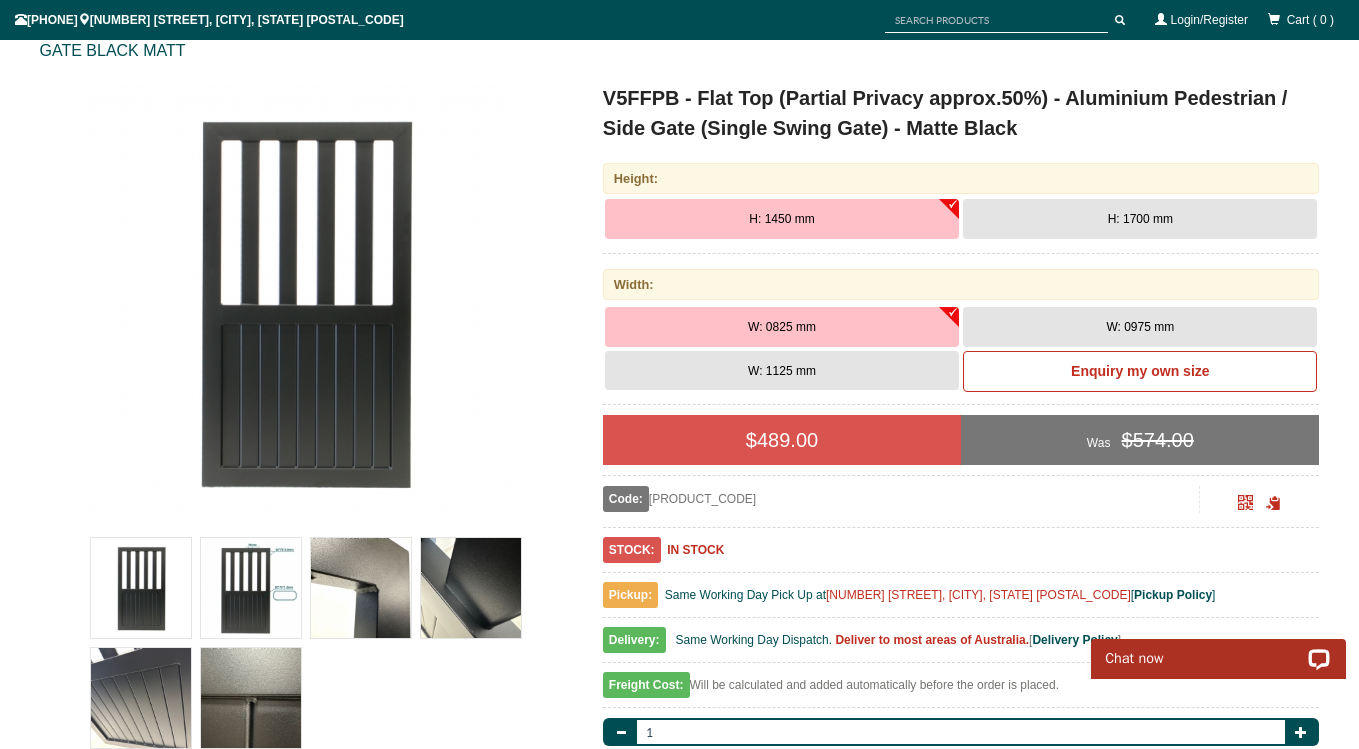 scroll, scrollTop: 259, scrollLeft: 0, axis: vertical 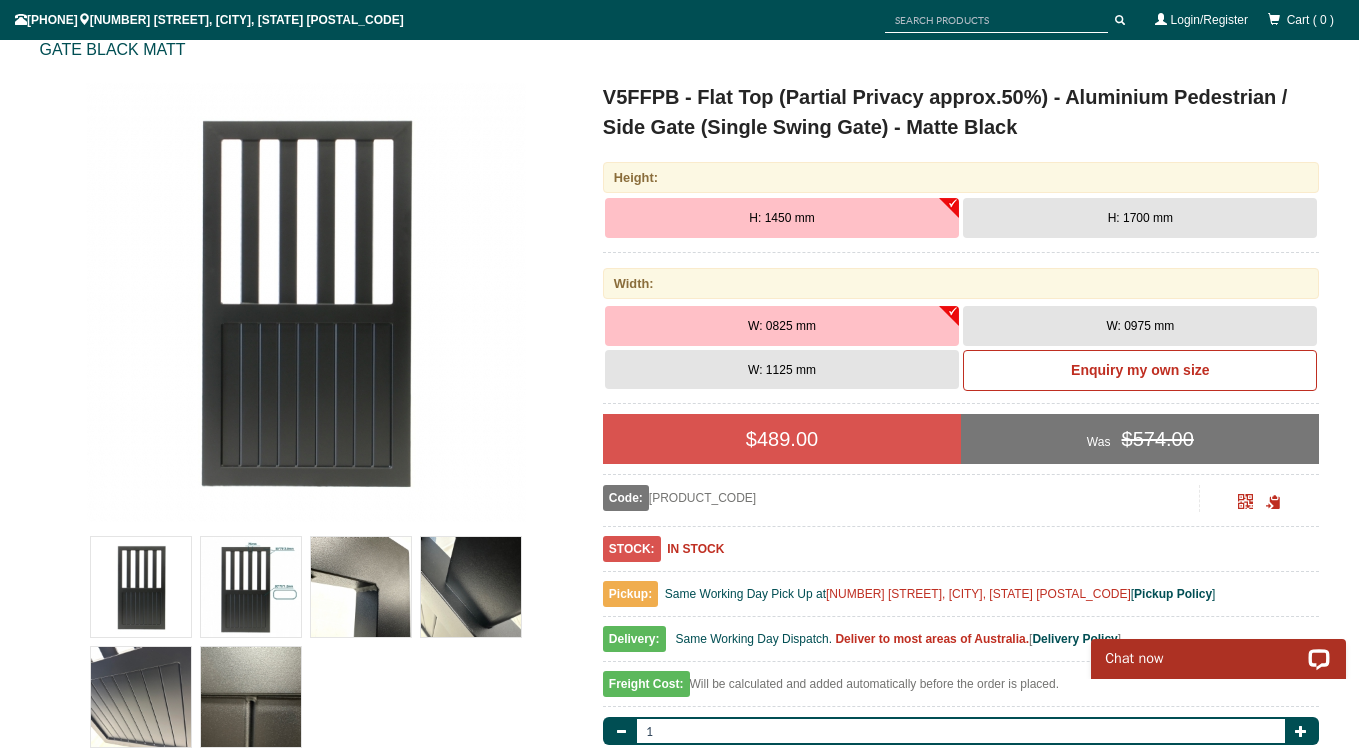 click on "H: 1700 mm" at bounding box center (781, 218) 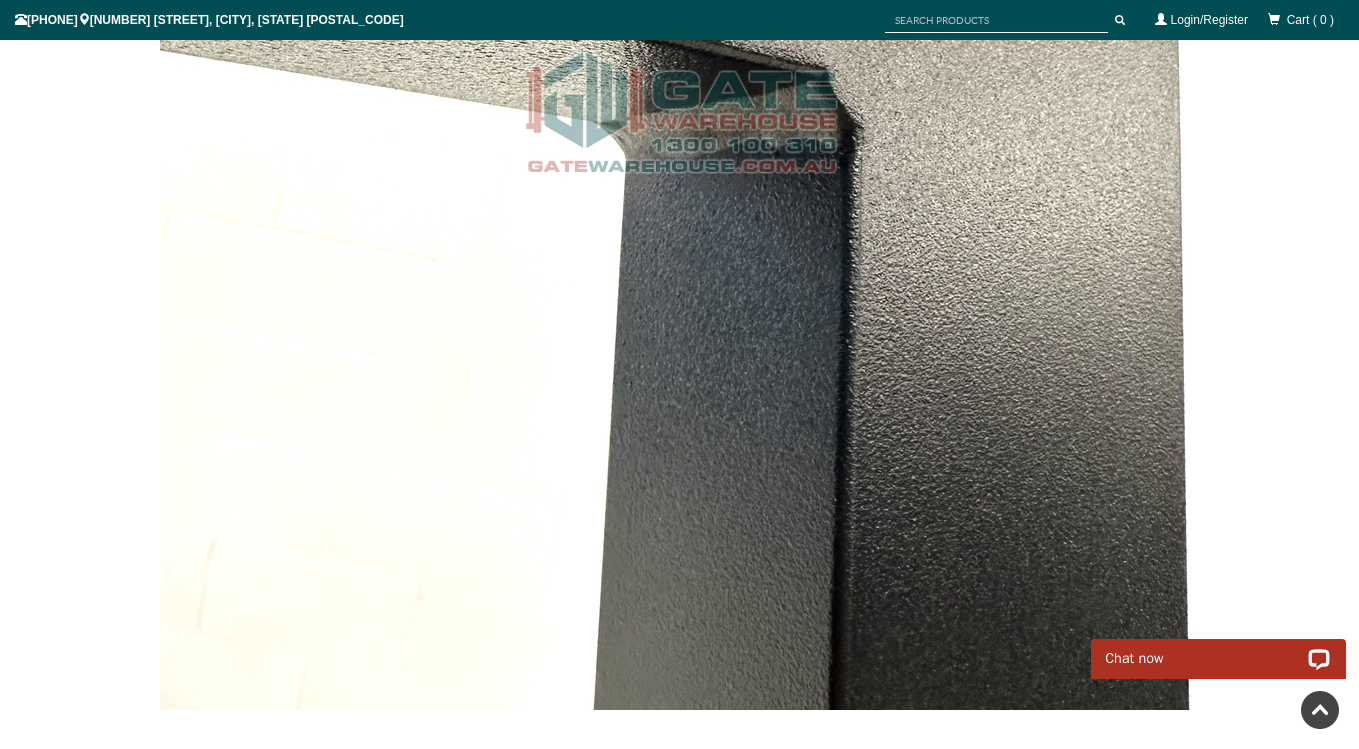 scroll, scrollTop: 3188, scrollLeft: 0, axis: vertical 